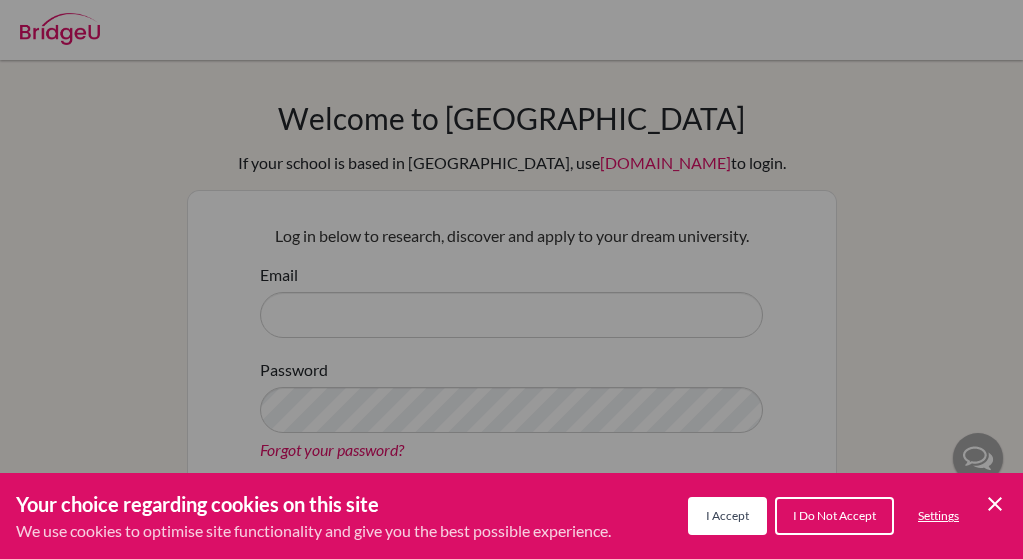 scroll, scrollTop: 0, scrollLeft: 0, axis: both 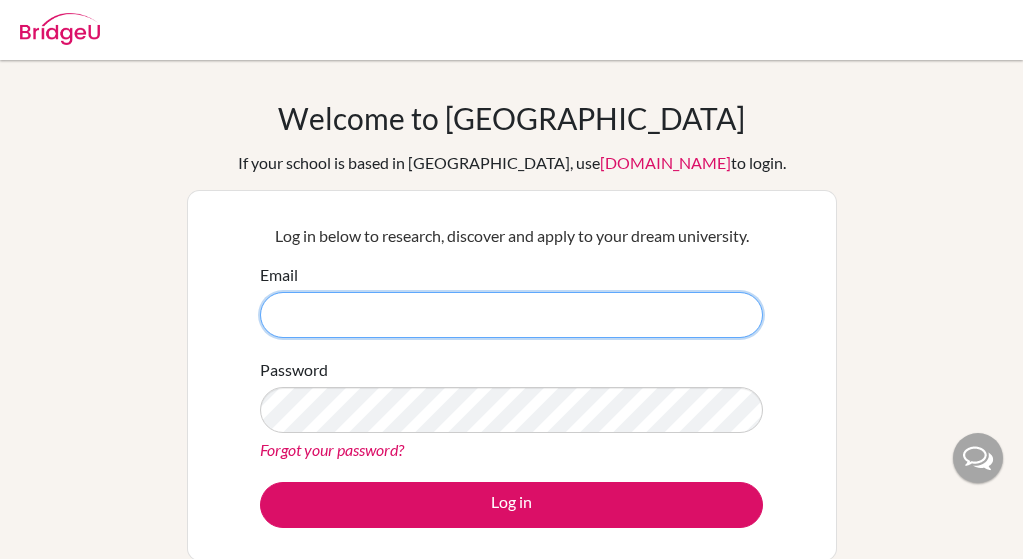 click on "Email" at bounding box center (511, 315) 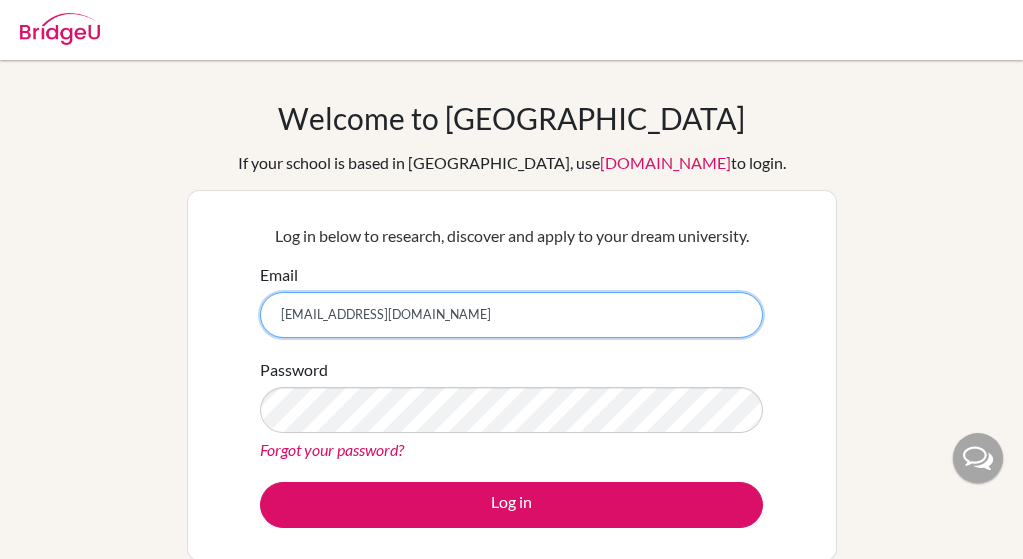 type on "[EMAIL_ADDRESS][DOMAIN_NAME]" 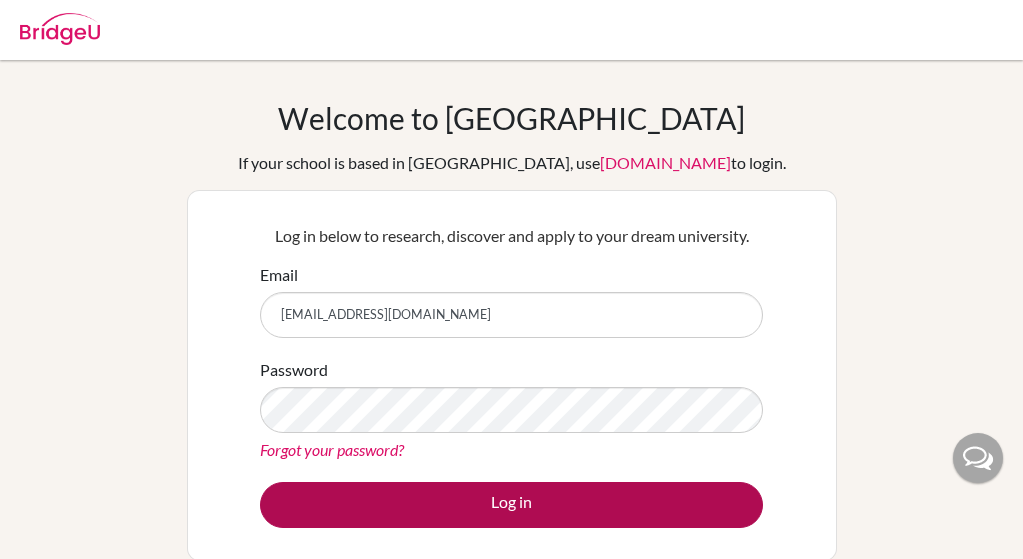 click on "Log in" at bounding box center (511, 505) 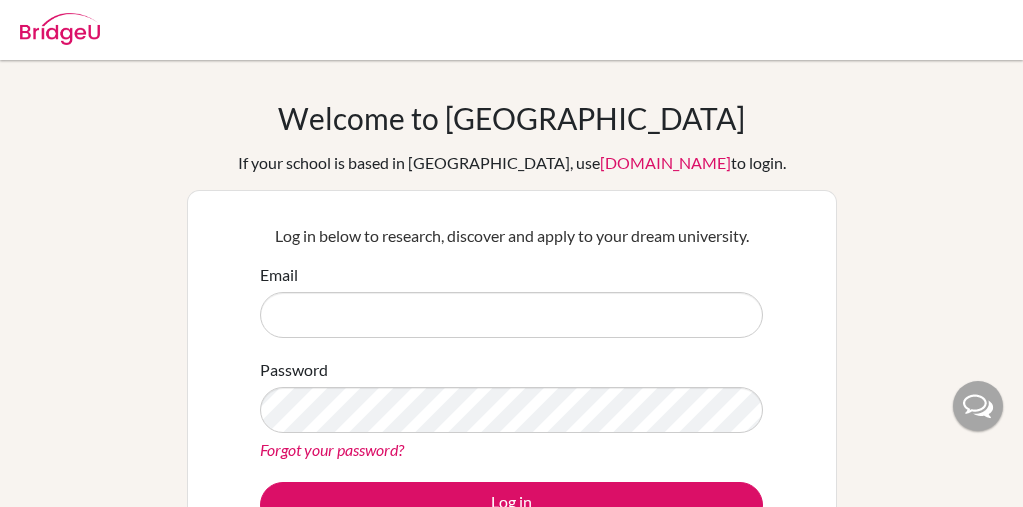 click on "Email" at bounding box center [511, 315] 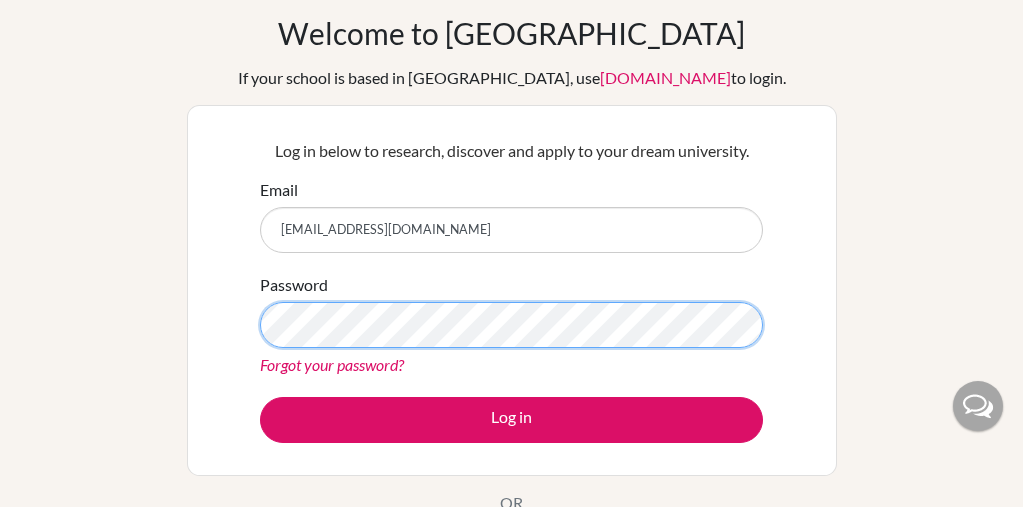 scroll, scrollTop: 95, scrollLeft: 0, axis: vertical 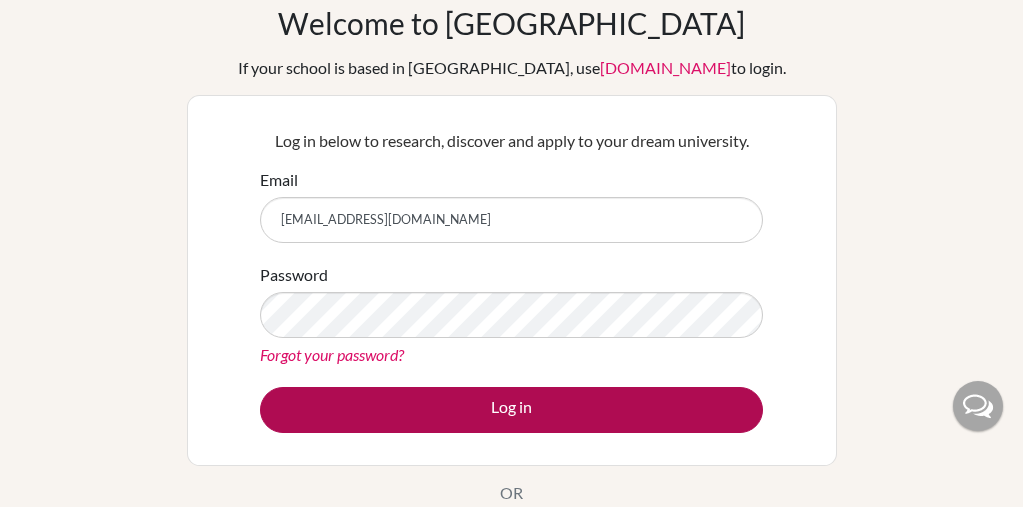 click on "Log in" at bounding box center (511, 410) 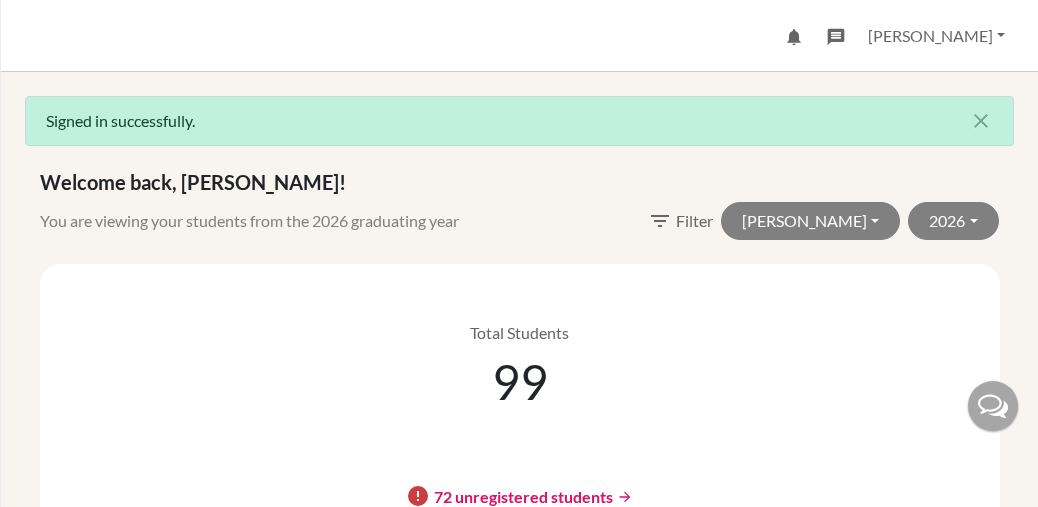 scroll, scrollTop: 0, scrollLeft: 0, axis: both 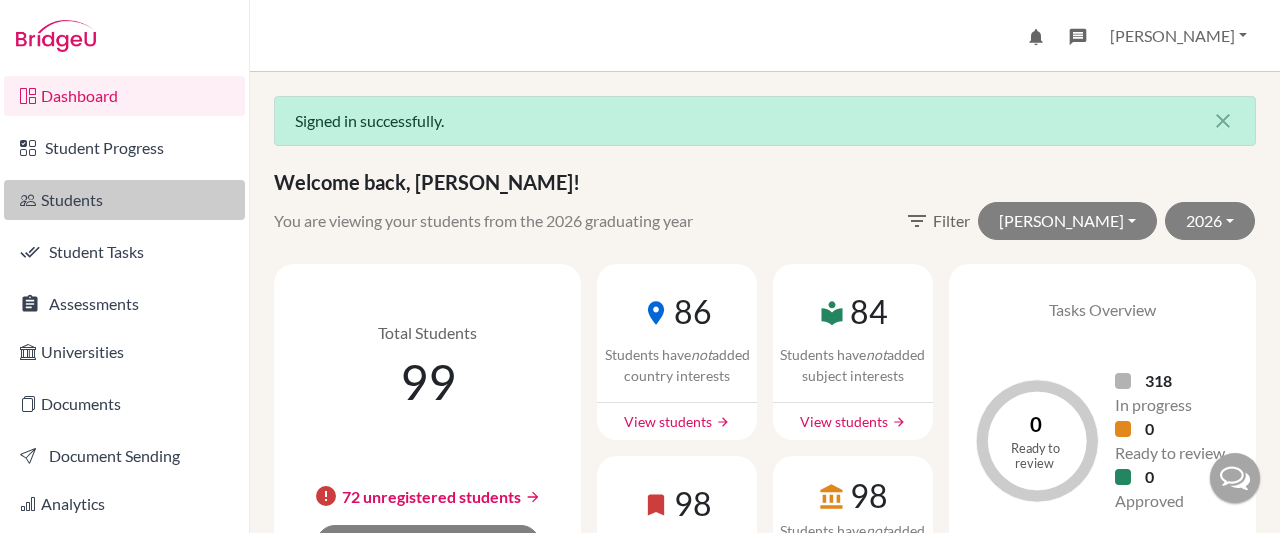 click on "Students" at bounding box center [124, 200] 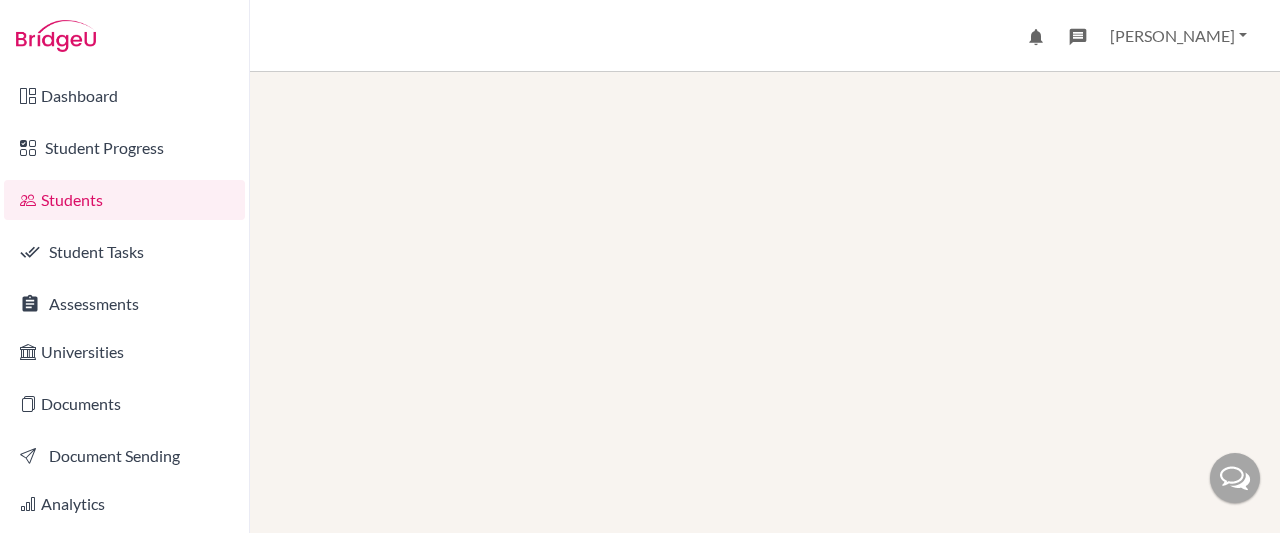 scroll, scrollTop: 0, scrollLeft: 0, axis: both 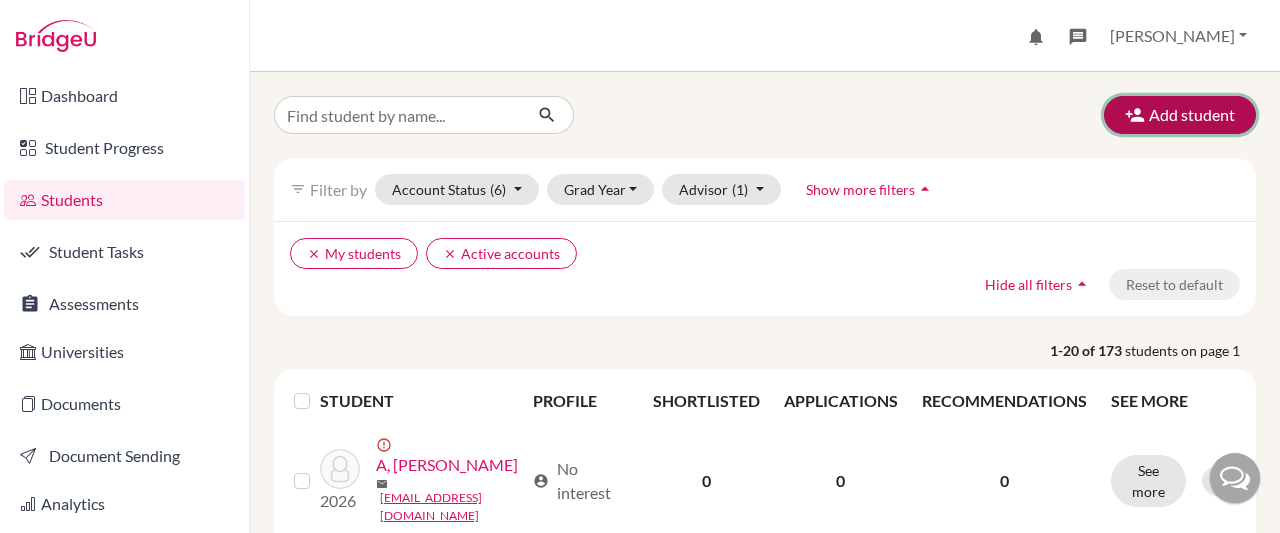 click at bounding box center (1135, 115) 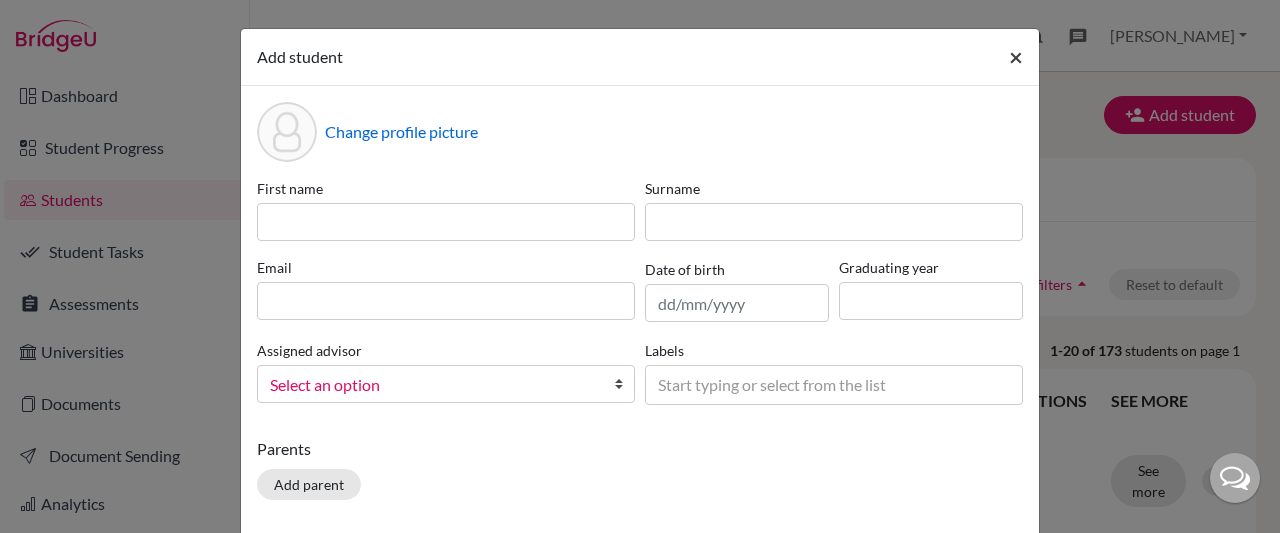 click on "×" at bounding box center (1016, 56) 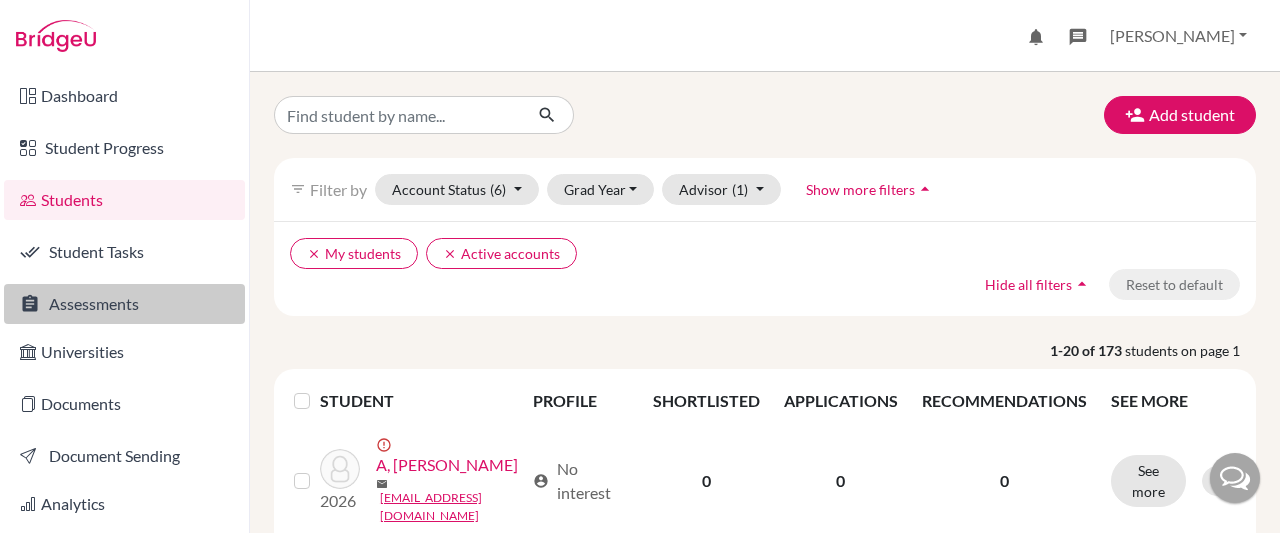 click on "Assessments" at bounding box center (124, 304) 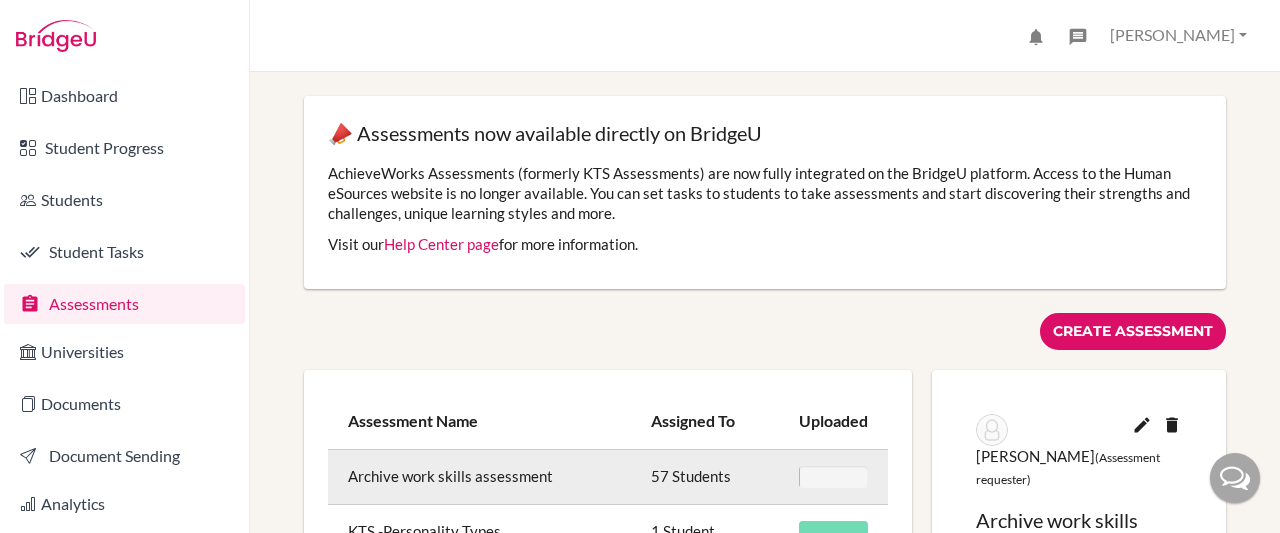 scroll, scrollTop: 0, scrollLeft: 0, axis: both 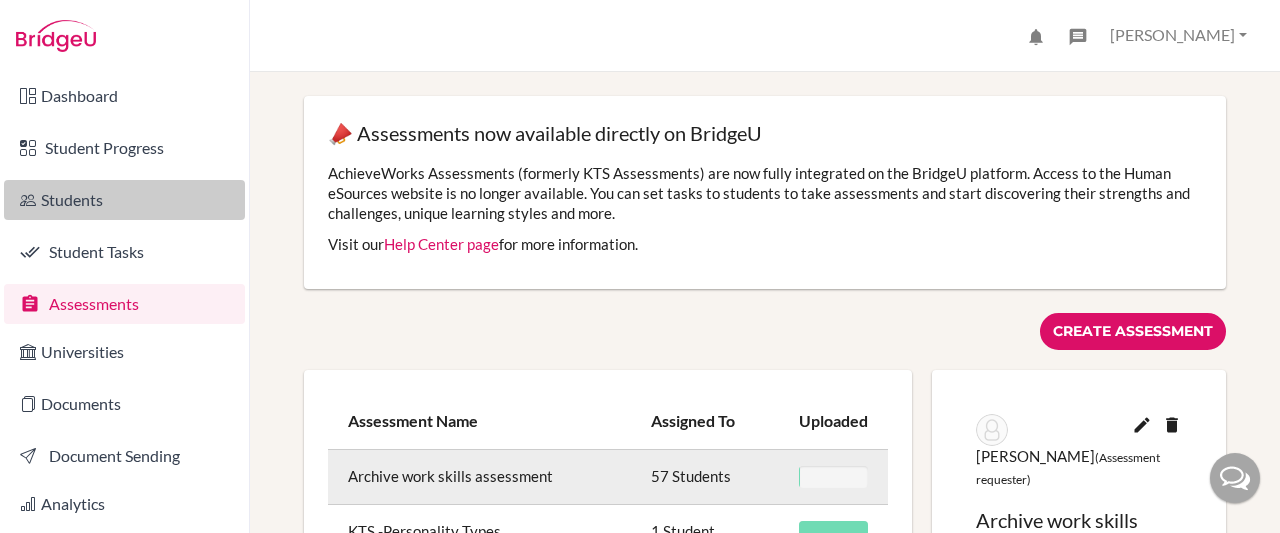 click on "Students" at bounding box center (124, 200) 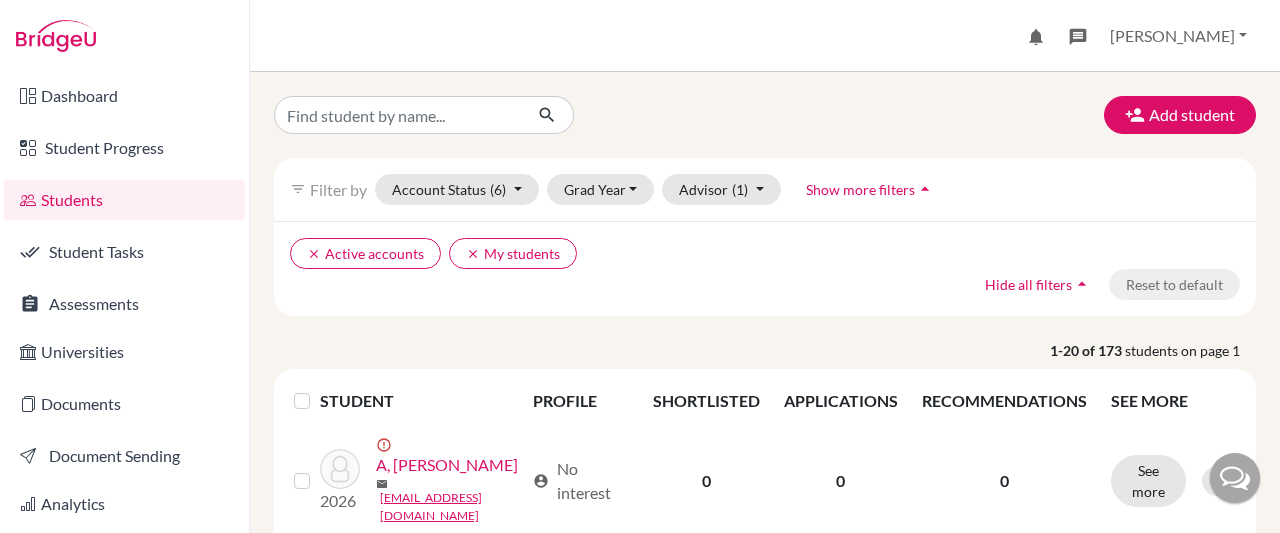 scroll, scrollTop: 0, scrollLeft: 0, axis: both 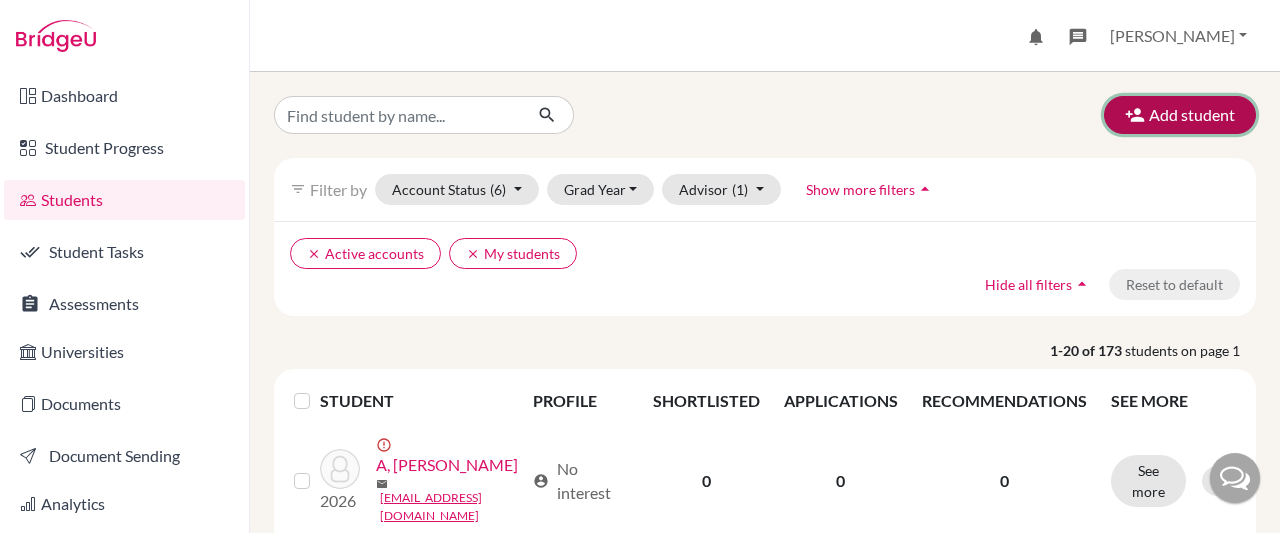 click on "Add student" at bounding box center (1180, 115) 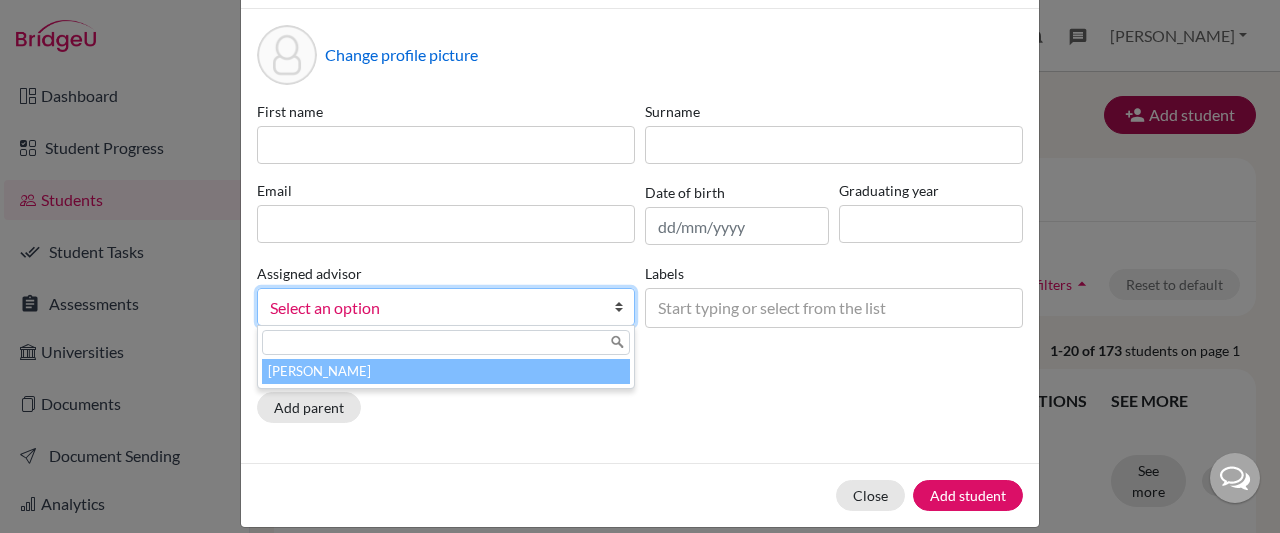 scroll, scrollTop: 100, scrollLeft: 0, axis: vertical 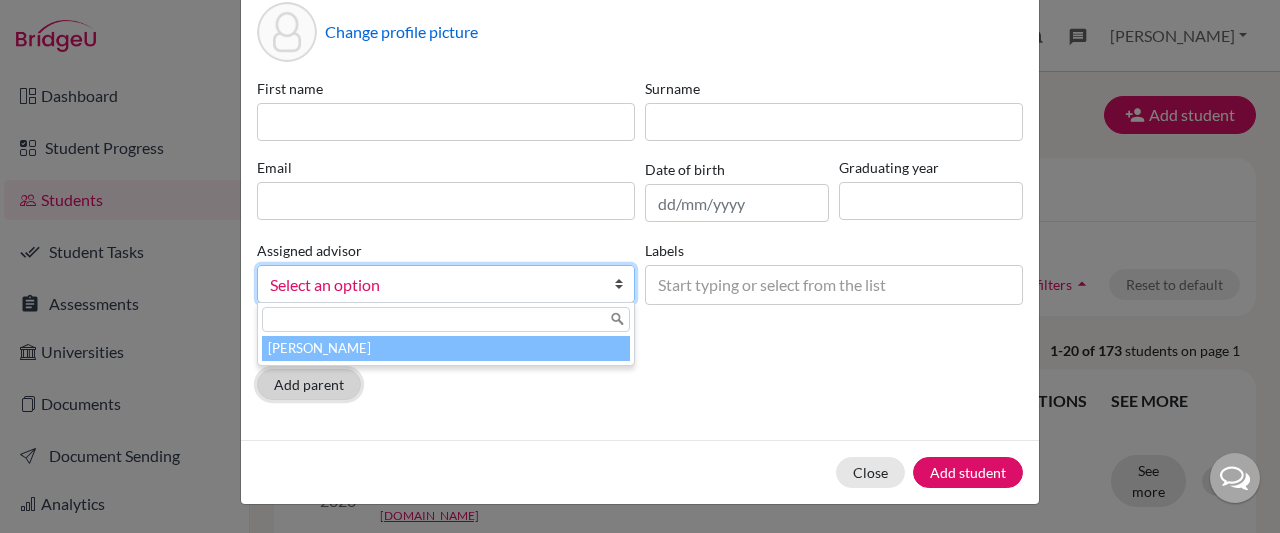 click on "Add parent" 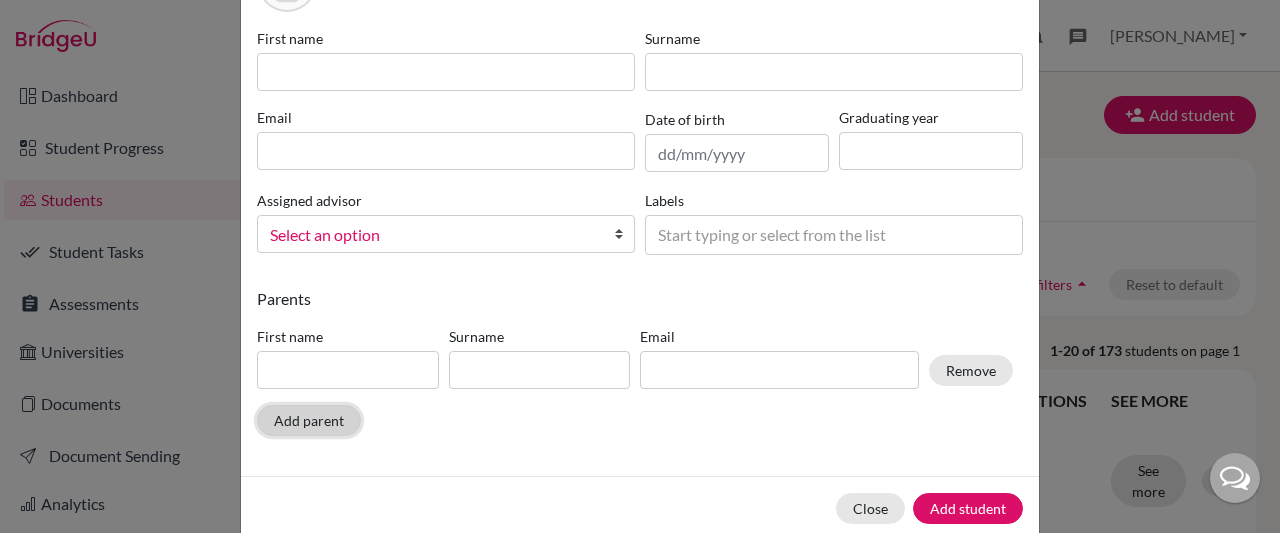scroll, scrollTop: 187, scrollLeft: 0, axis: vertical 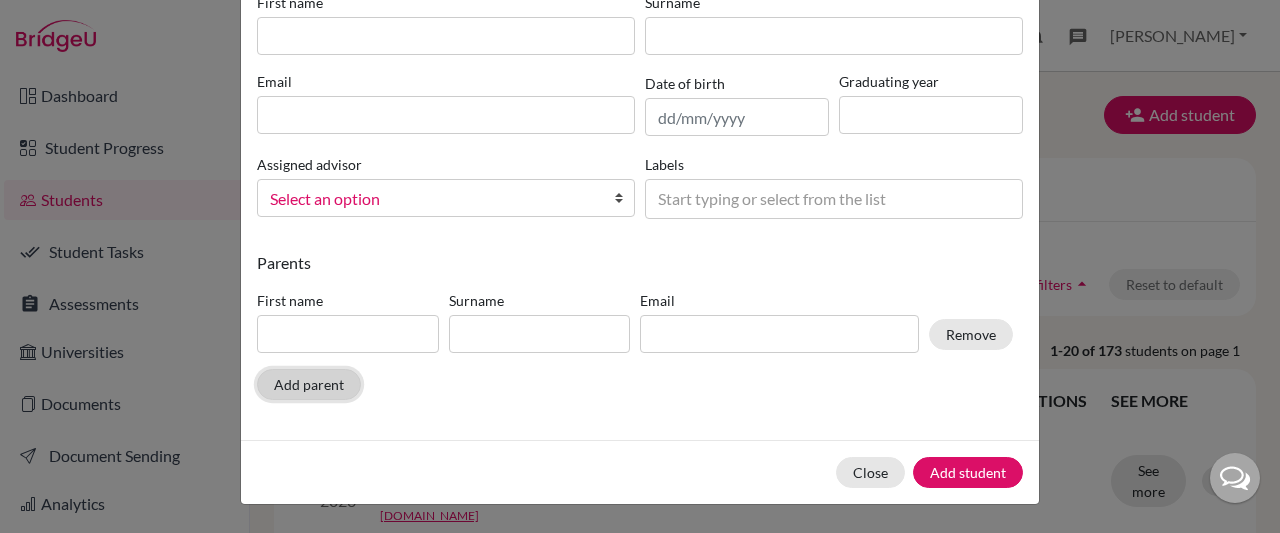 click on "Add parent" 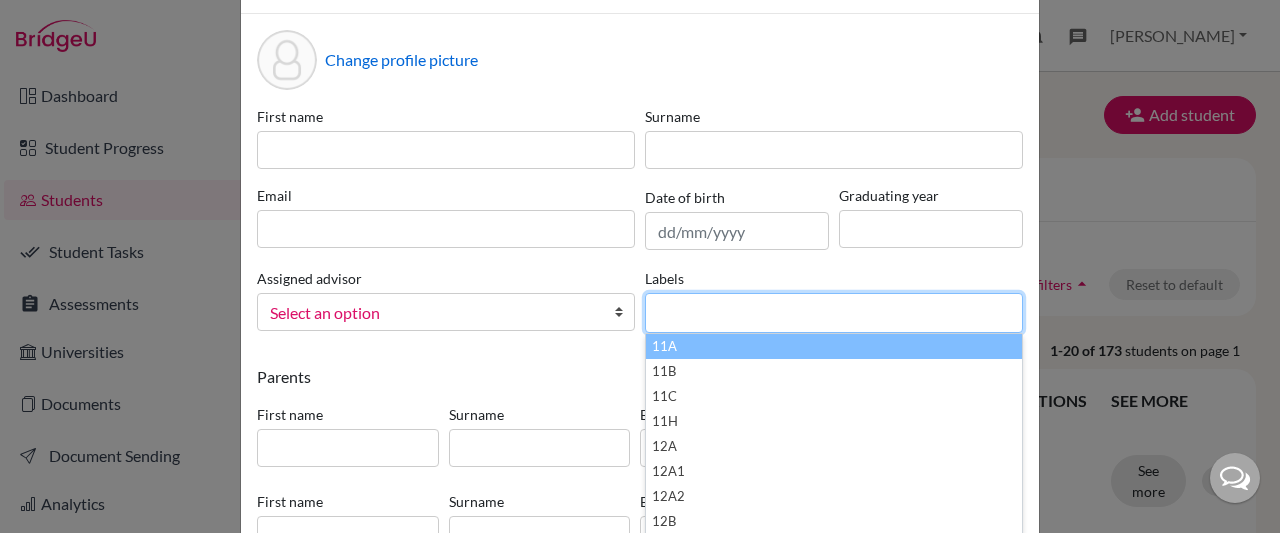 scroll, scrollTop: 73, scrollLeft: 0, axis: vertical 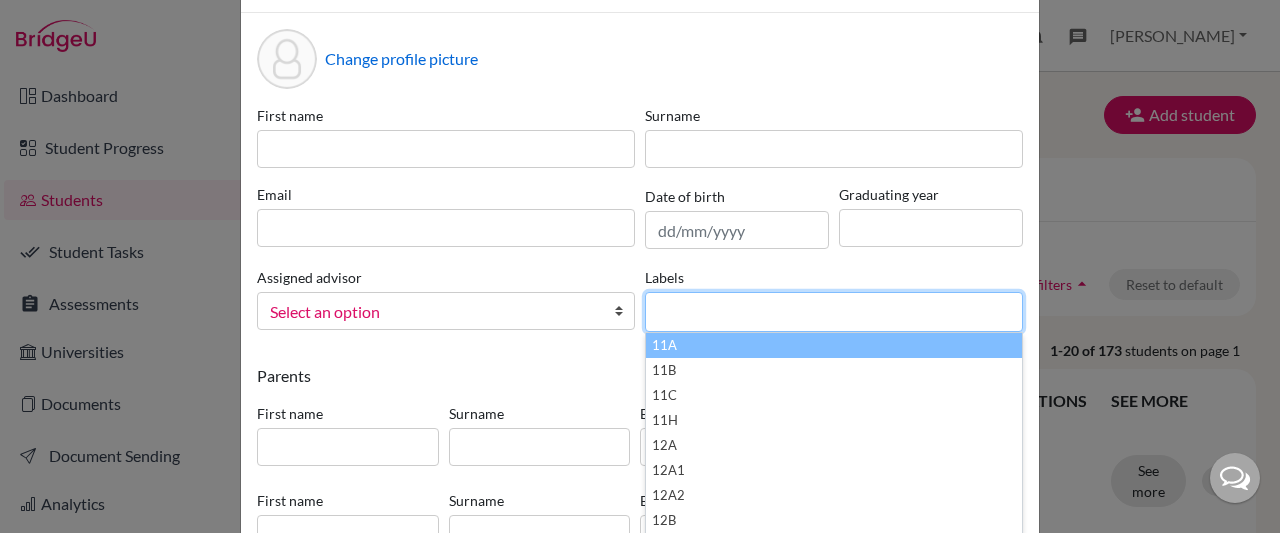 click on "Add student × Change profile picture First name Surname Email Date of birth Graduating year Assigned advisor Melvin, Monica
Select an option
Melvin, Monica
Labels 11A 11B 11C 11H 12A 12A1 12A2 12B 12B2 12C 12H 9
11A 11B 11C 11H 12A 12A1 12A2 12B 12B2 12C 12H 9
Parents First name Surname Email Remove First name Surname Email Remove Add parent Close Add student" 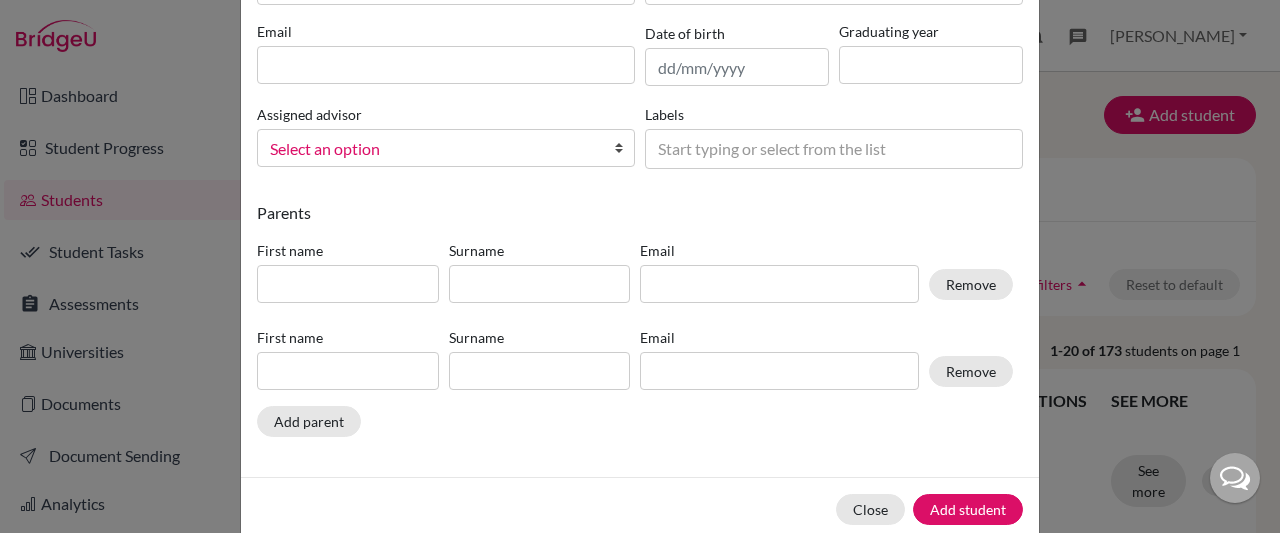 scroll, scrollTop: 241, scrollLeft: 0, axis: vertical 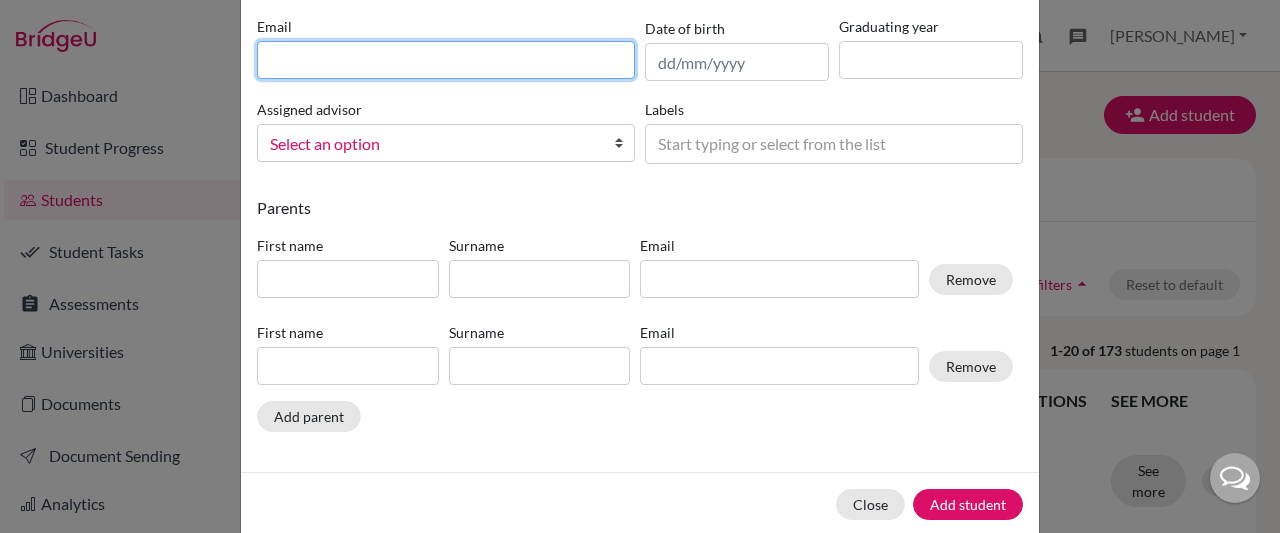 click at bounding box center (446, 60) 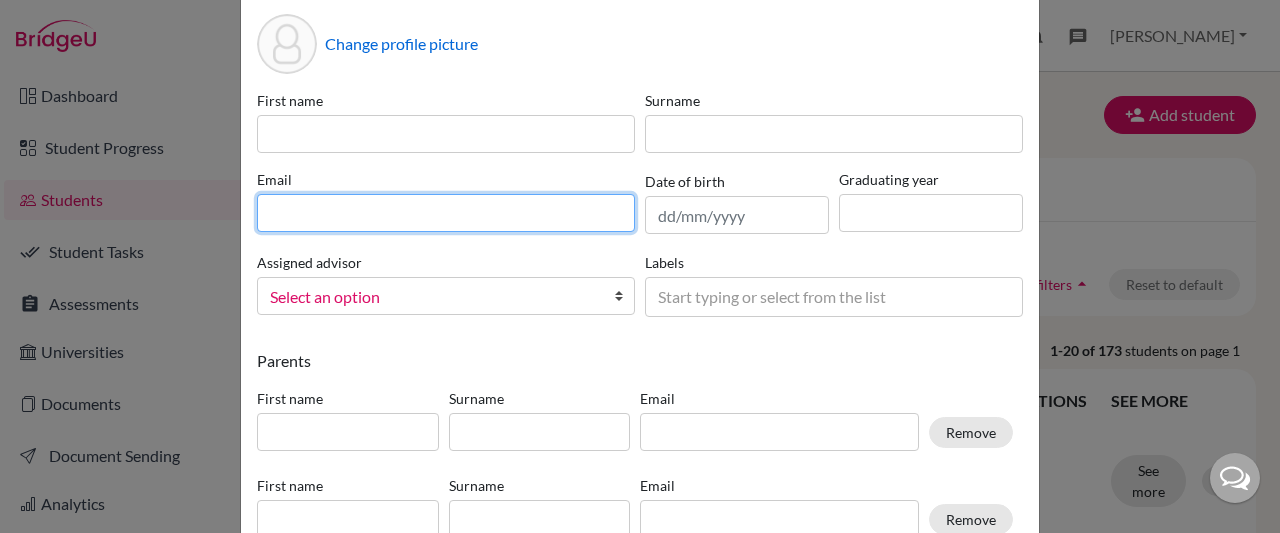 scroll, scrollTop: 0, scrollLeft: 0, axis: both 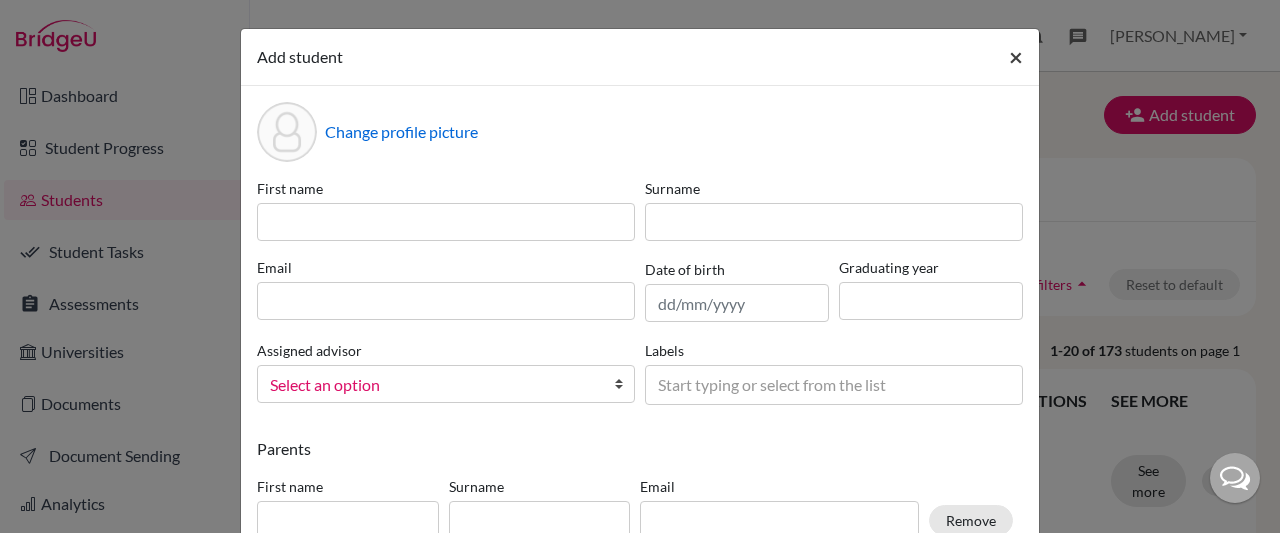 click on "×" at bounding box center (1016, 56) 